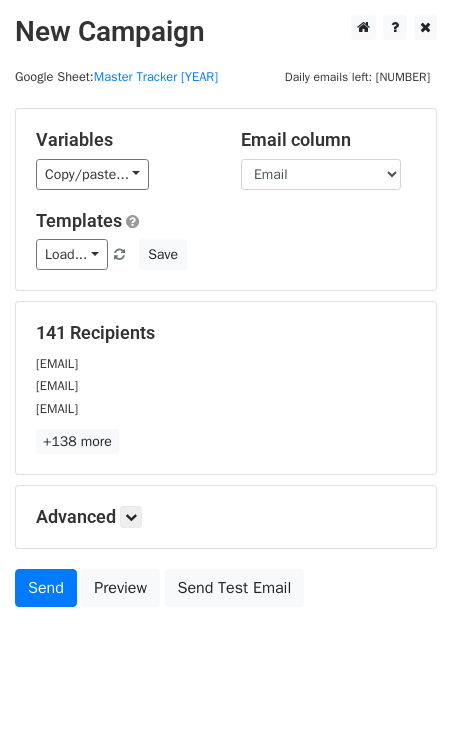 scroll, scrollTop: 0, scrollLeft: 0, axis: both 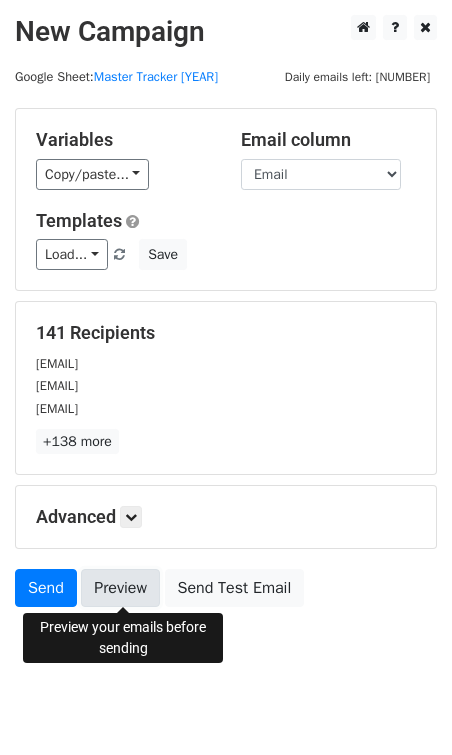 click on "Preview" at bounding box center [120, 588] 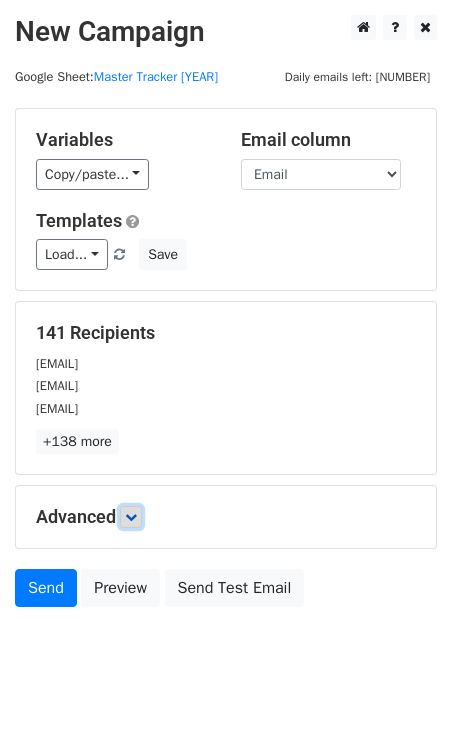 click at bounding box center [131, 517] 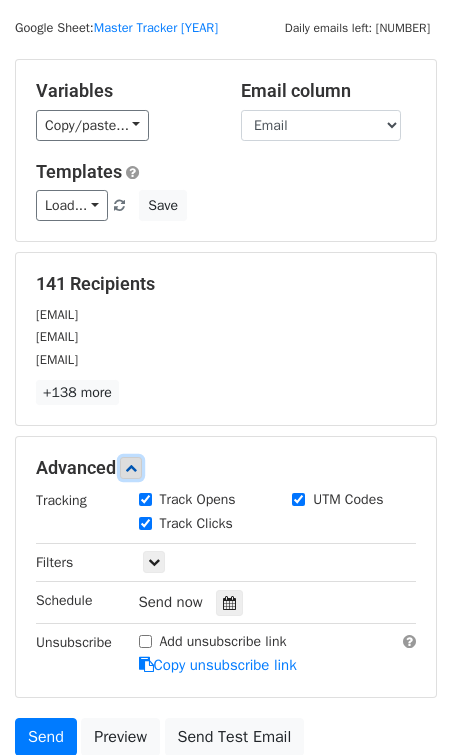 scroll, scrollTop: 80, scrollLeft: 0, axis: vertical 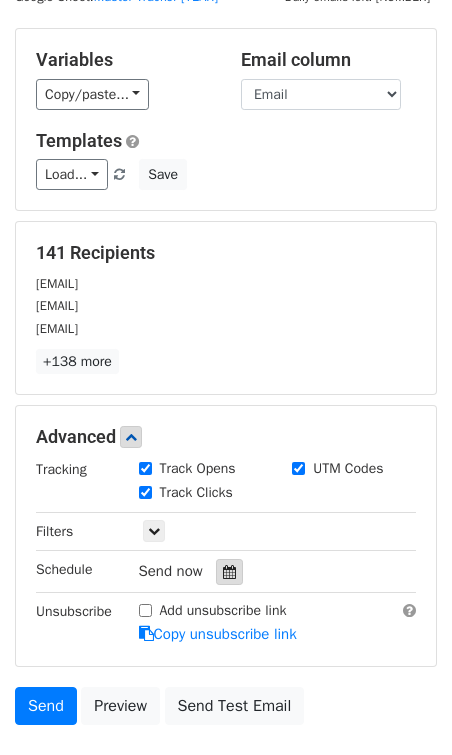click at bounding box center (229, 572) 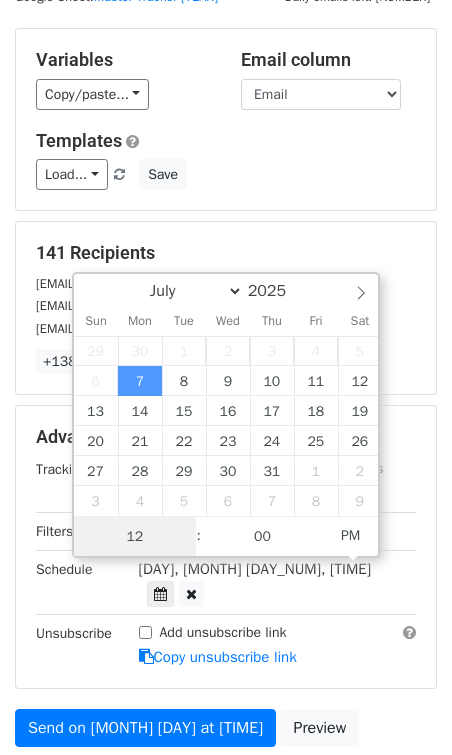 scroll, scrollTop: 1, scrollLeft: 0, axis: vertical 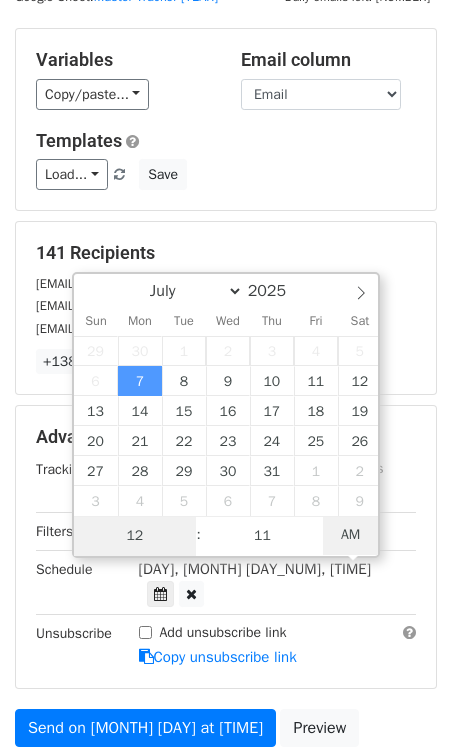 click on "AM" at bounding box center (350, 535) 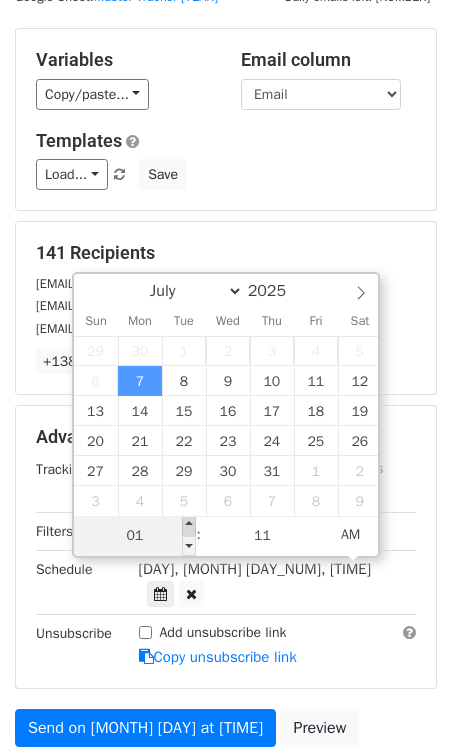 click at bounding box center (189, 526) 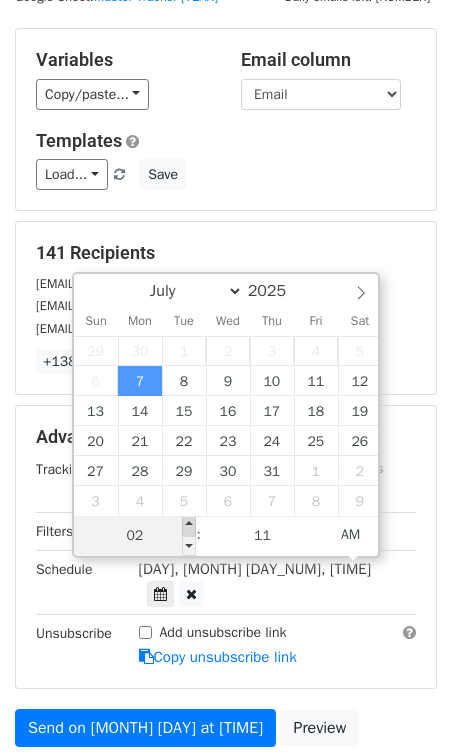 click at bounding box center (189, 526) 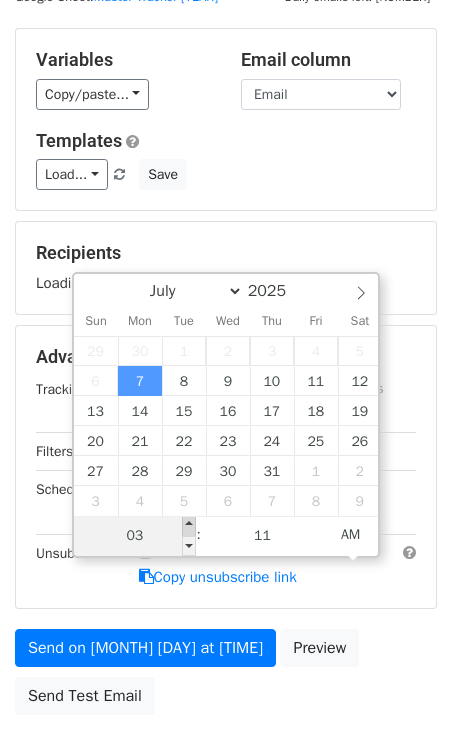 click at bounding box center (189, 526) 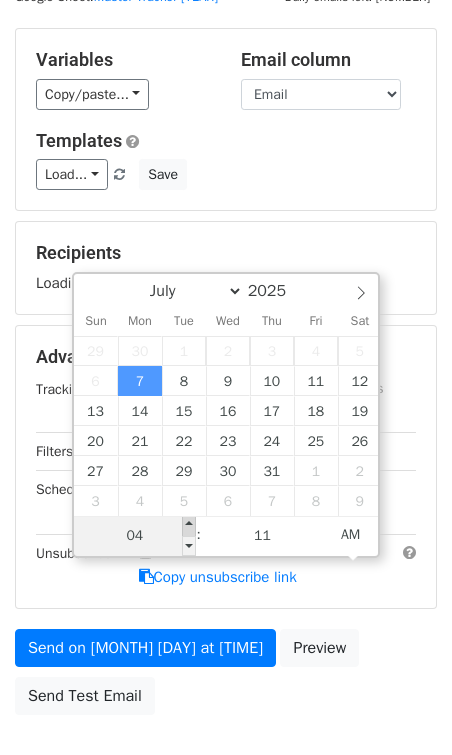 click at bounding box center [189, 526] 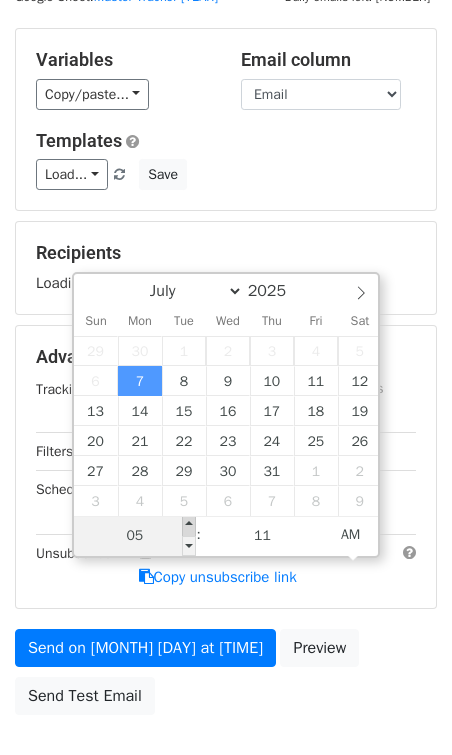 click at bounding box center [189, 526] 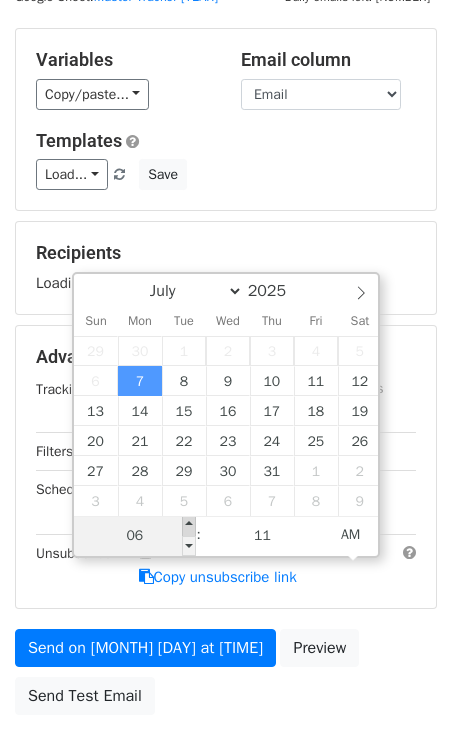 click at bounding box center [189, 526] 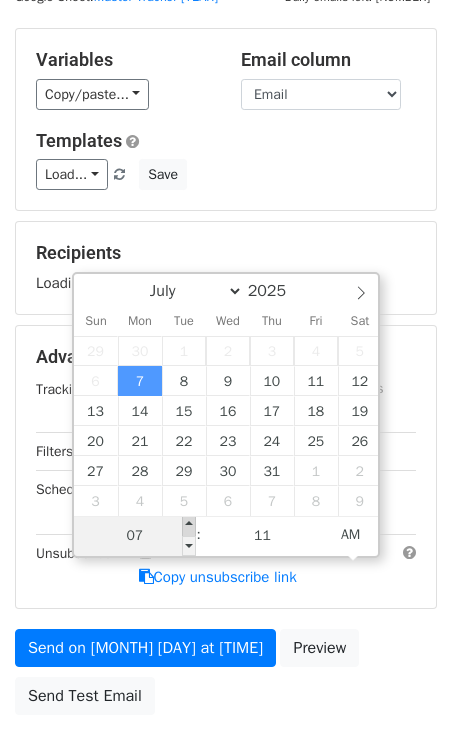 click at bounding box center [189, 526] 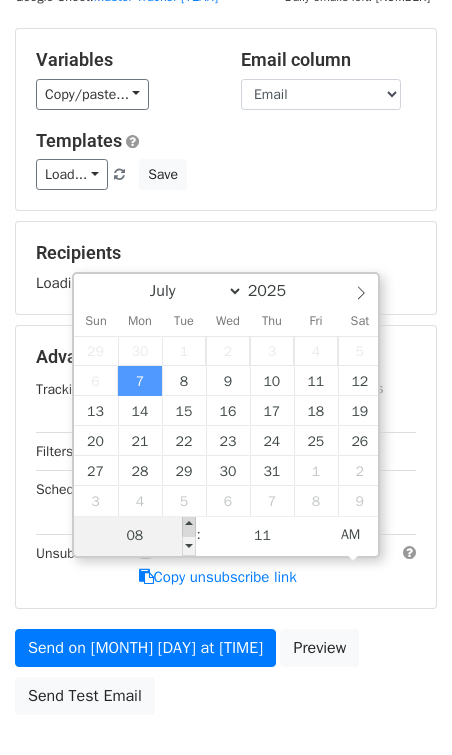 click at bounding box center (189, 526) 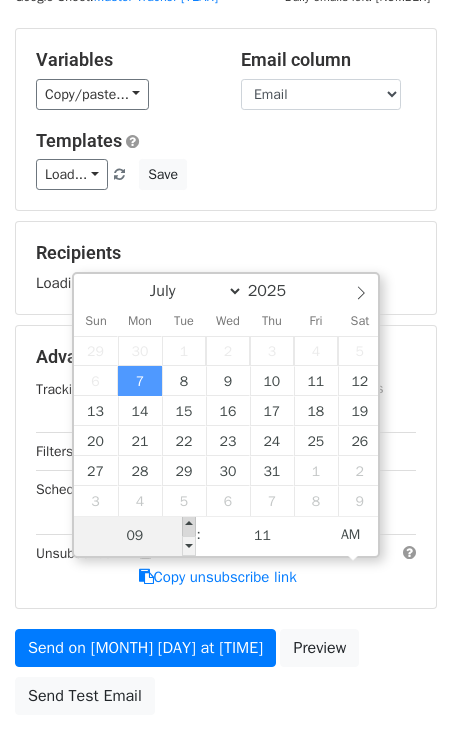 click at bounding box center (189, 526) 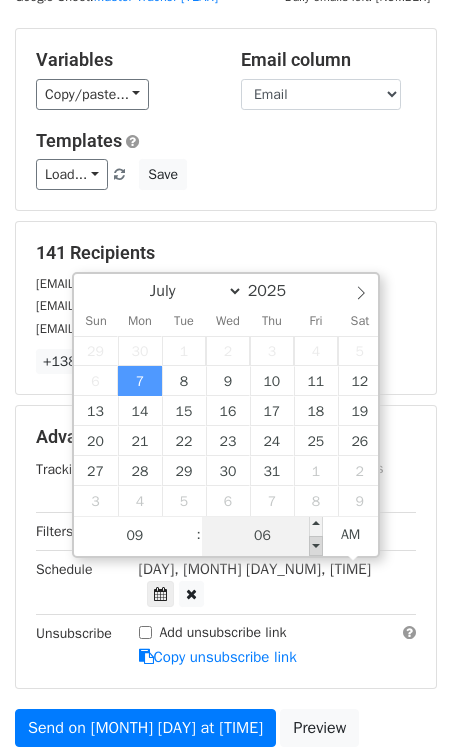 click at bounding box center [189, 546] 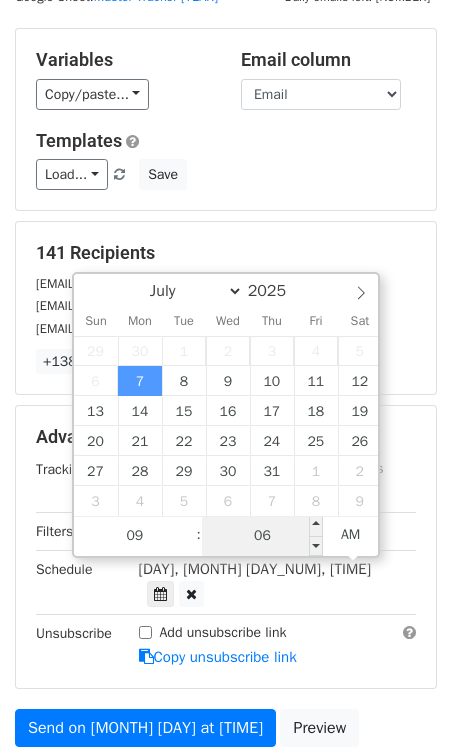 click on "06" at bounding box center [263, 536] 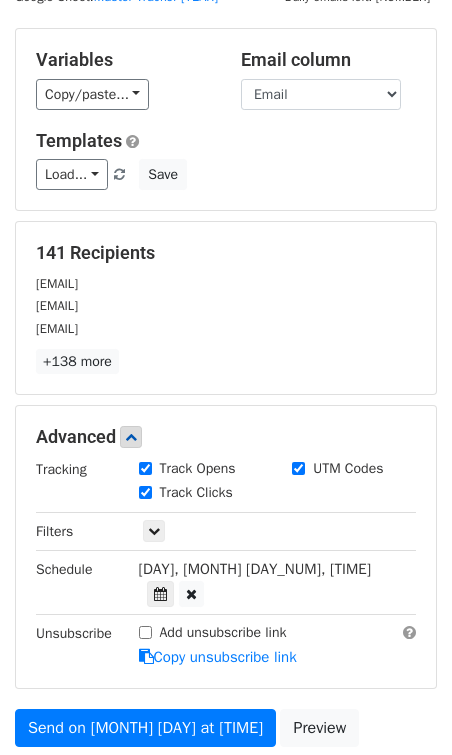 click on "Only include spreadsheet rows that match the following filters:" at bounding box center (278, 481) 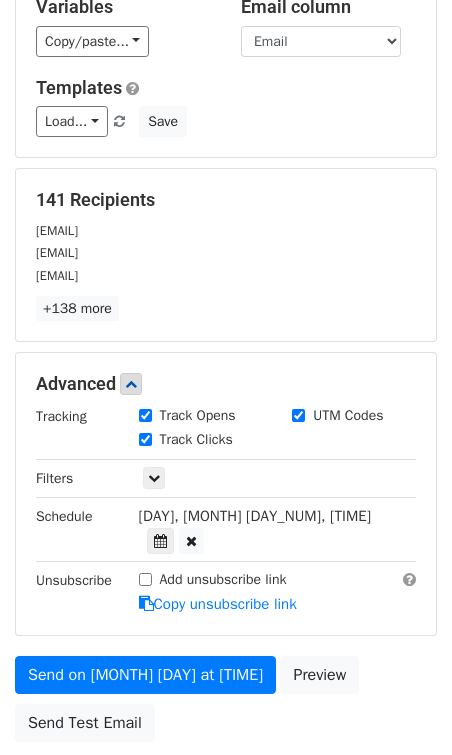 scroll, scrollTop: 146, scrollLeft: 0, axis: vertical 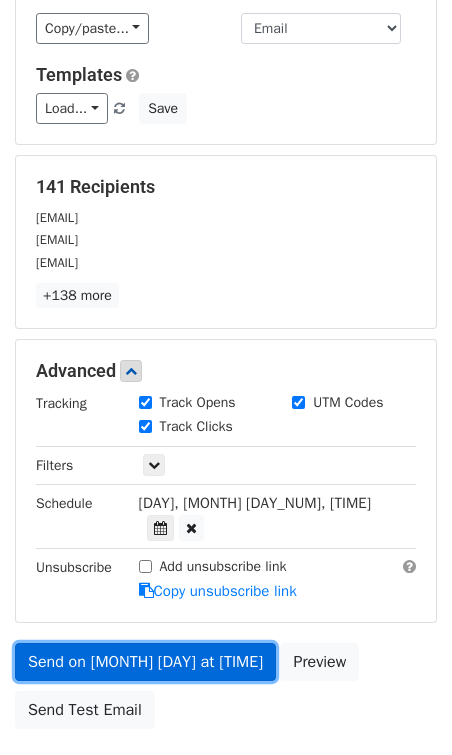 click on "Send on Jul 7 at 9:05am" at bounding box center (145, 662) 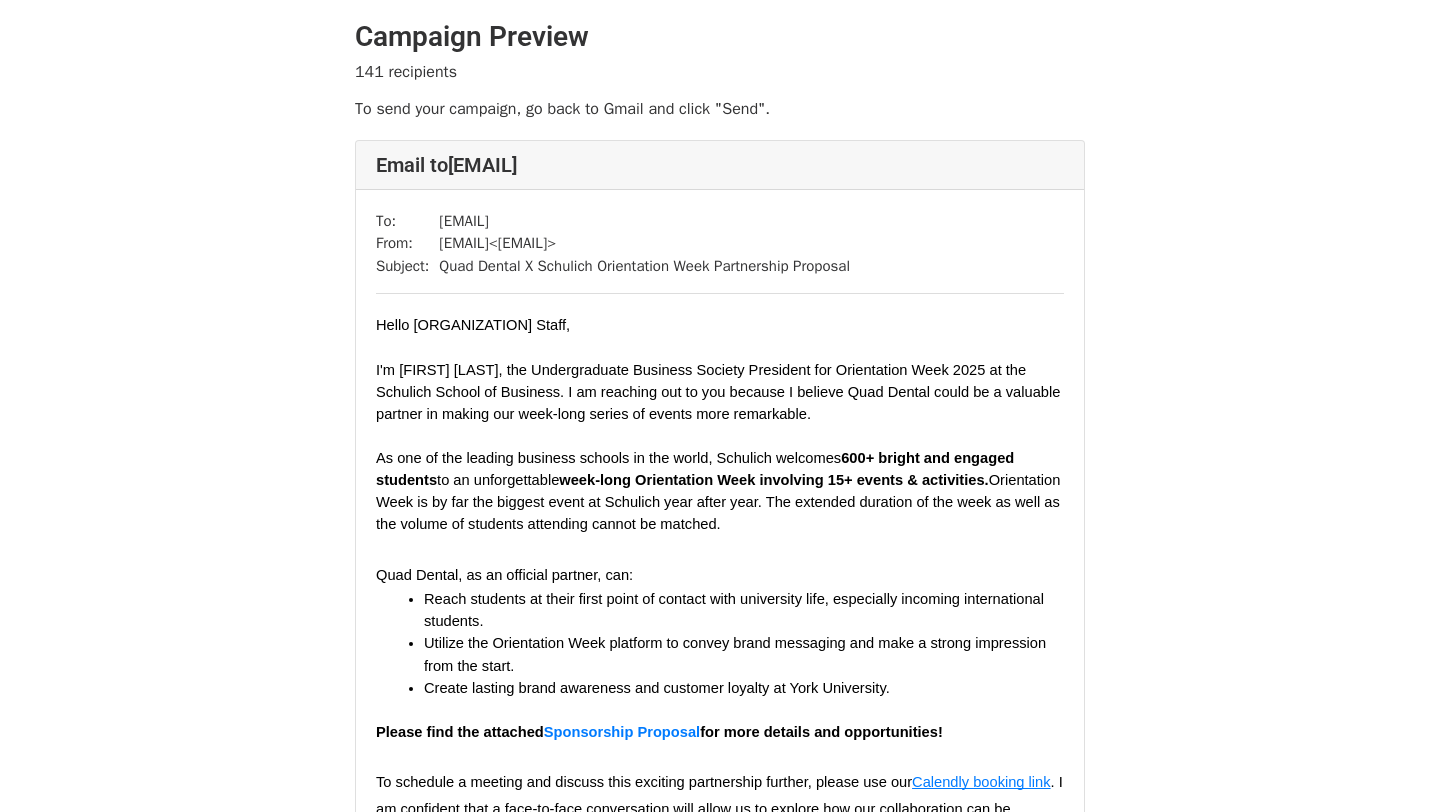 scroll, scrollTop: 0, scrollLeft: 0, axis: both 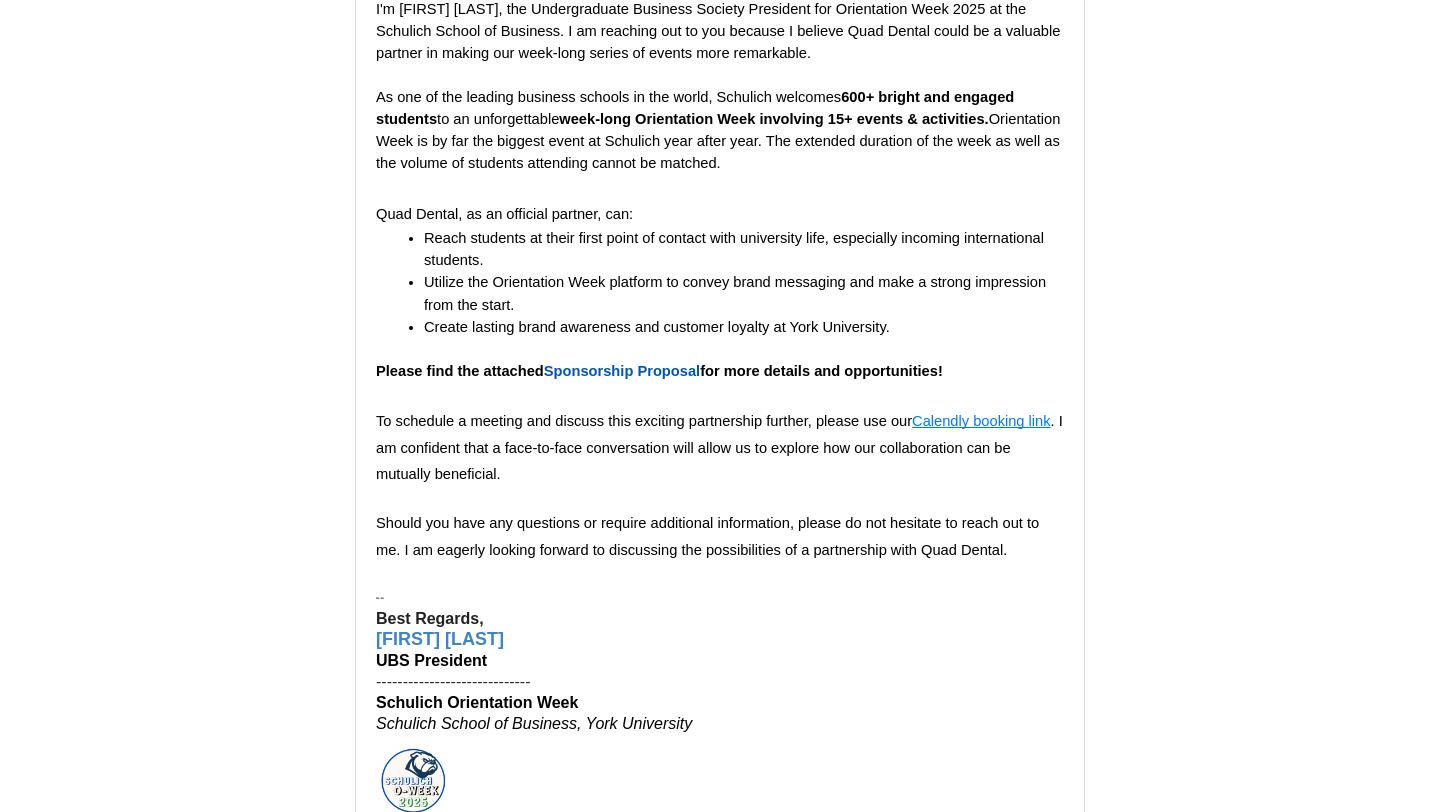 click on "Sponsorship Proposal" at bounding box center (622, 371) 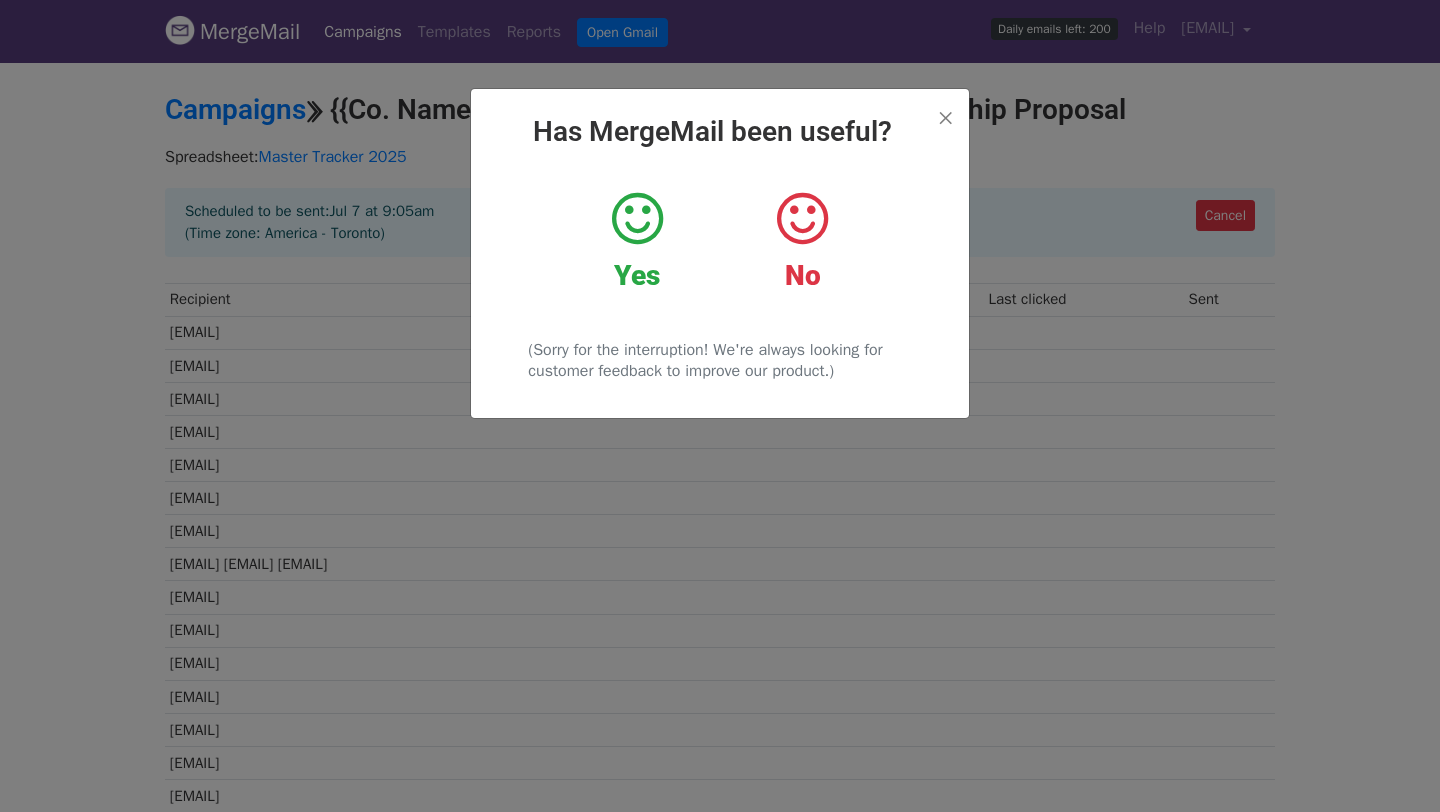 scroll, scrollTop: 0, scrollLeft: 0, axis: both 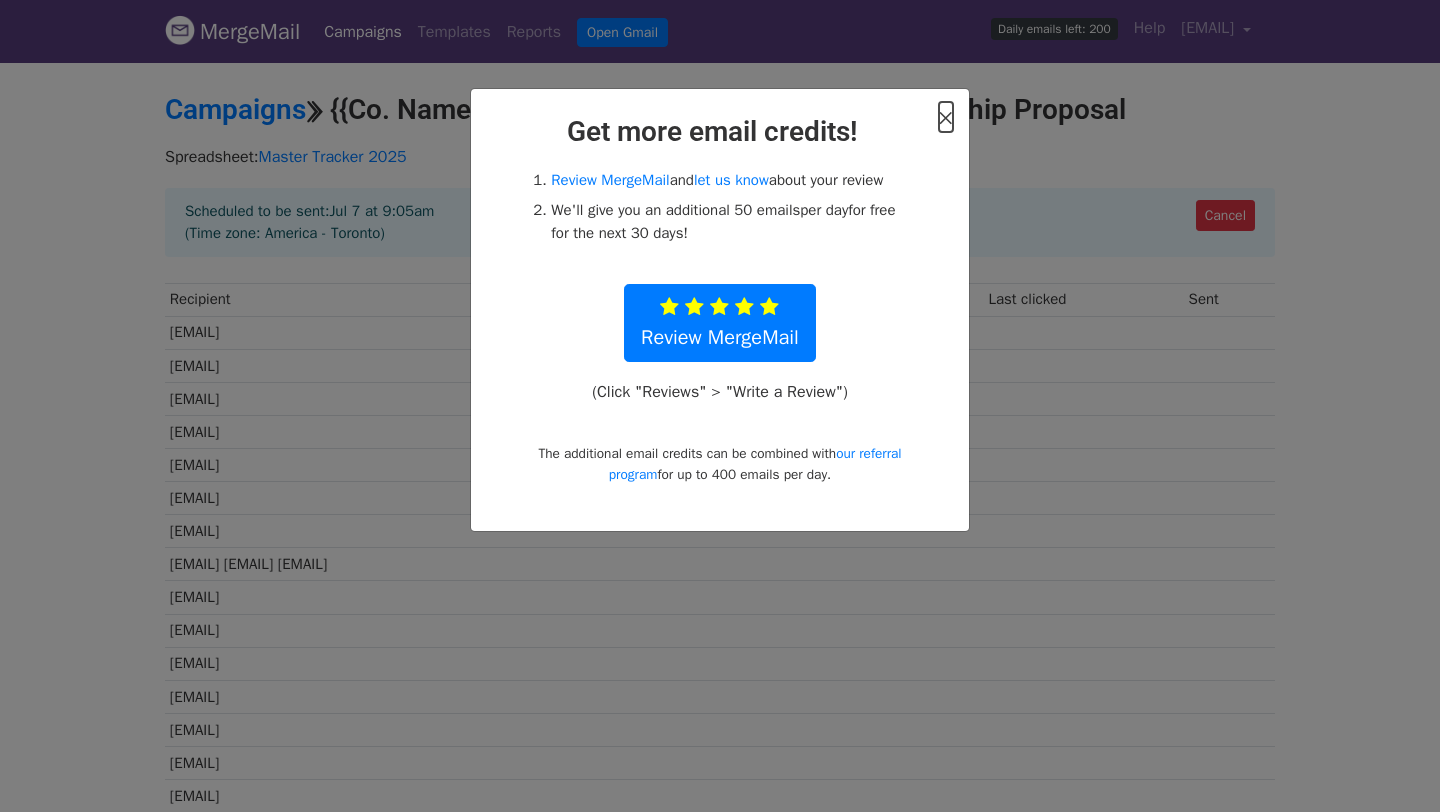 click on "×" at bounding box center [946, 117] 